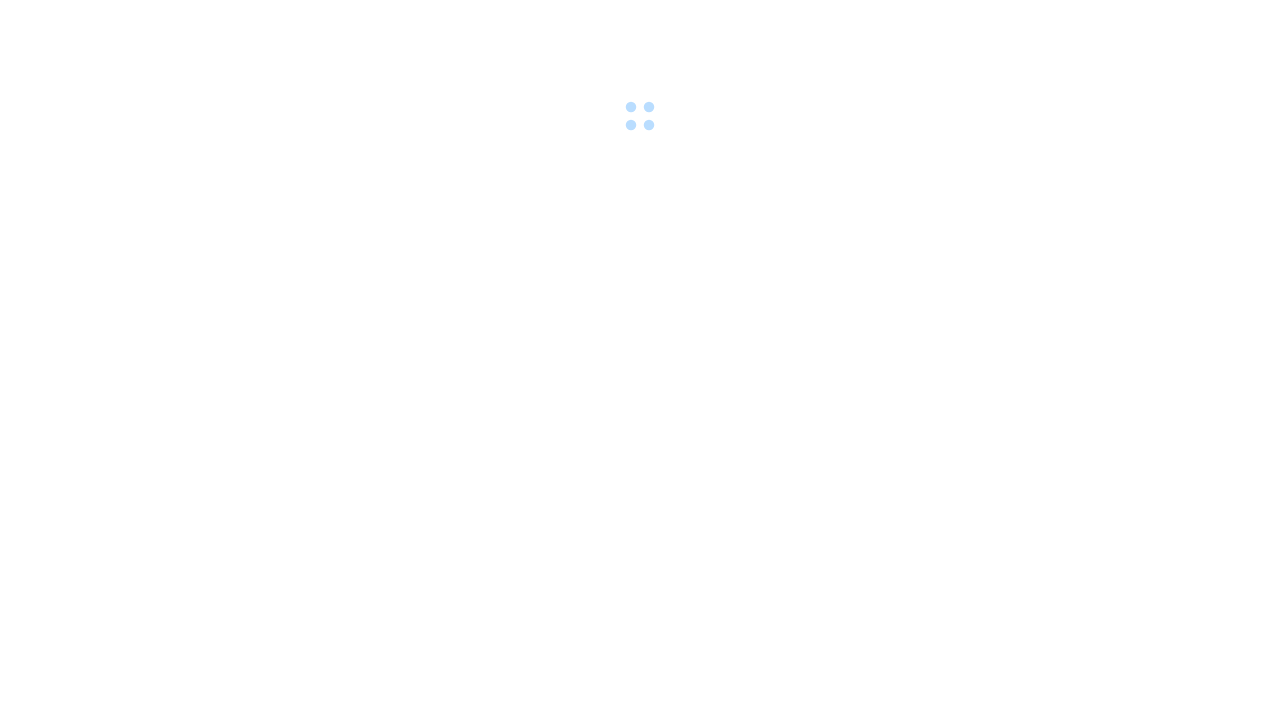 scroll, scrollTop: 0, scrollLeft: 0, axis: both 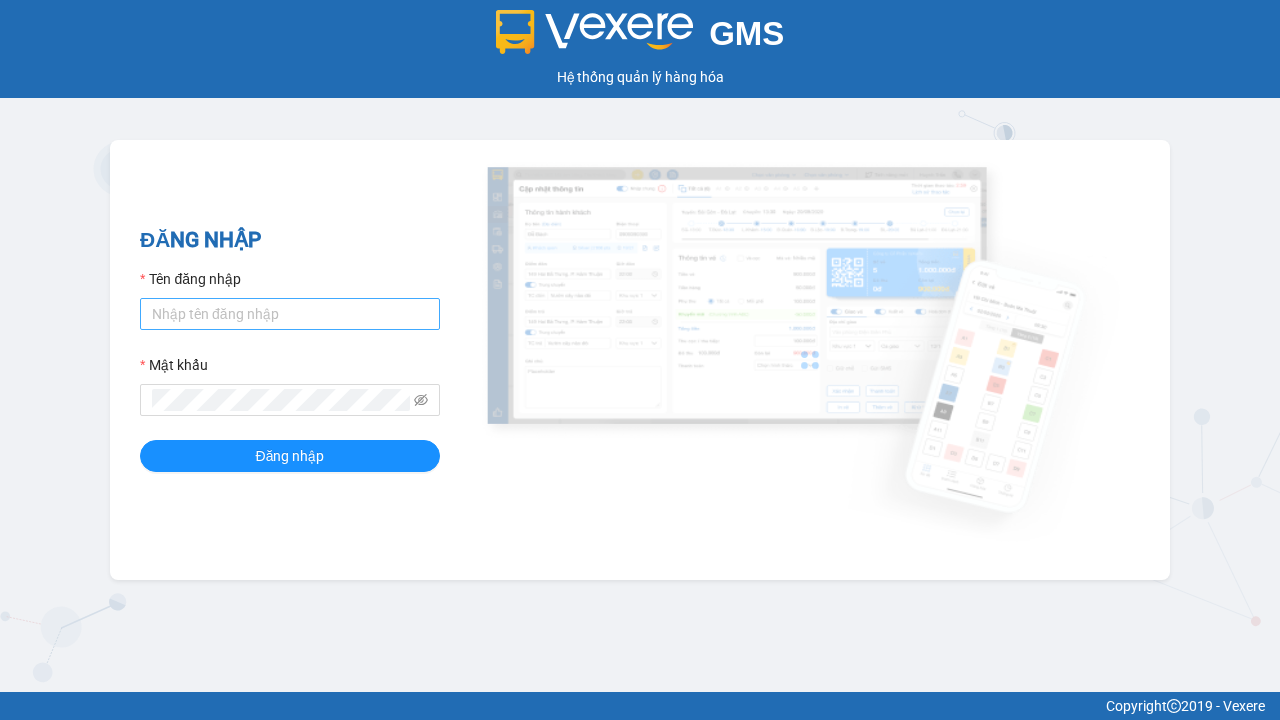 click on "Tên đăng nhập" at bounding box center [290, 314] 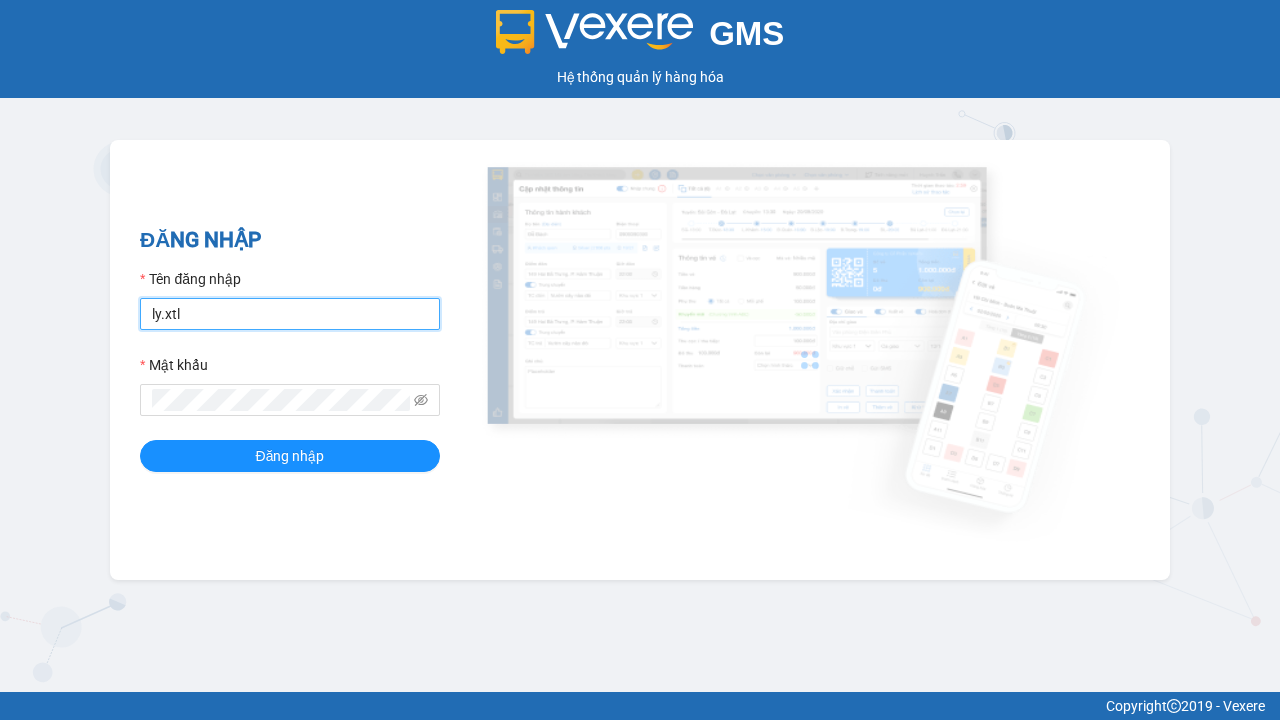 type on "ly.xtl" 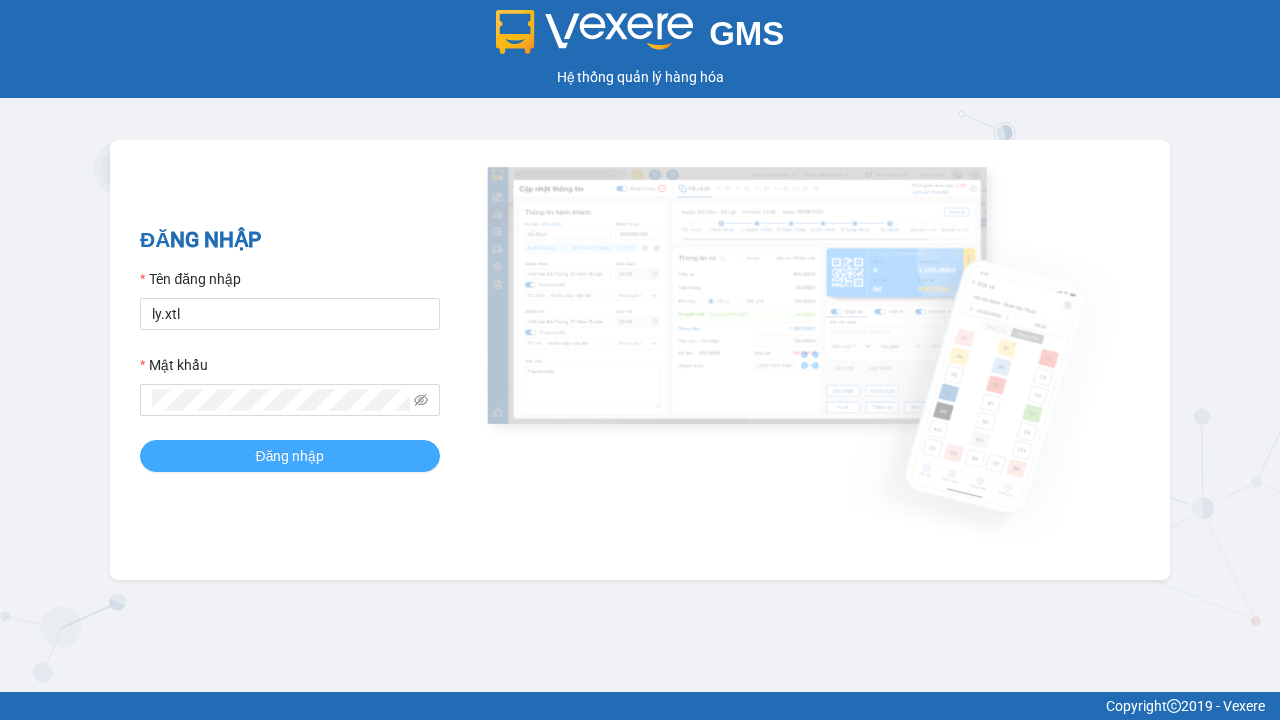 click on "Đăng nhập" at bounding box center [290, 456] 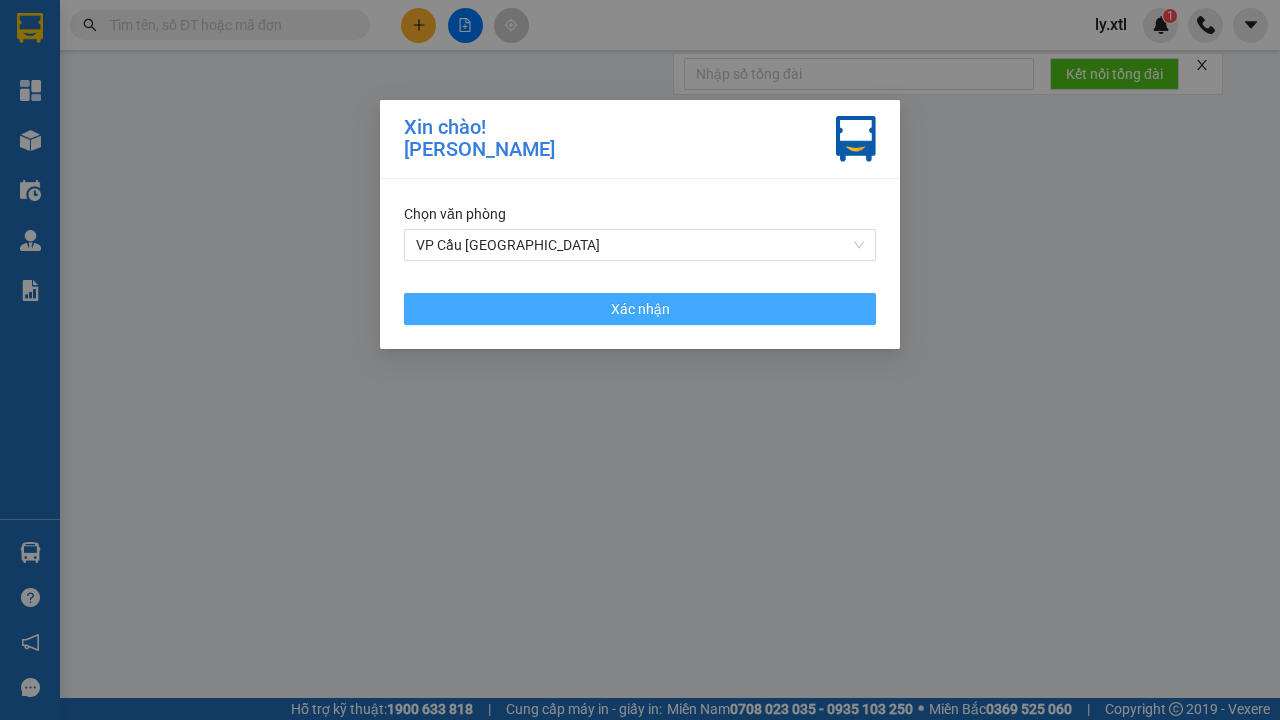 click on "VP Cầu [GEOGRAPHIC_DATA]" at bounding box center (640, 245) 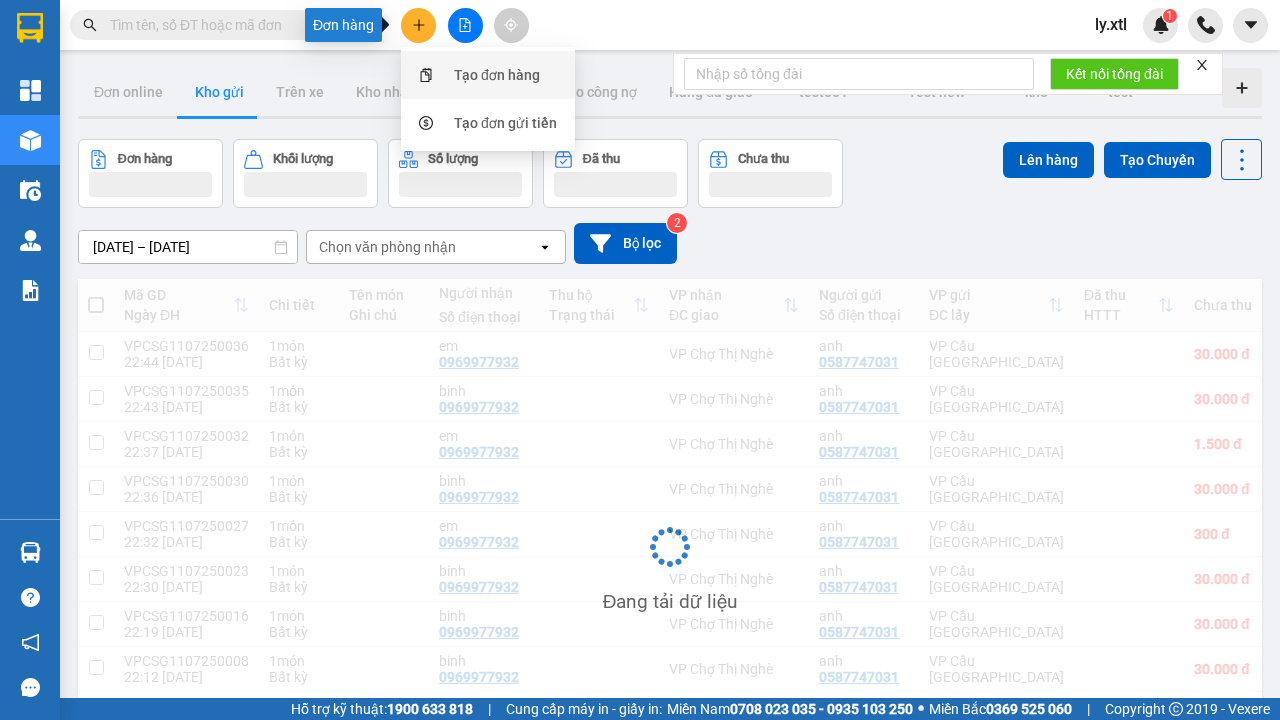 click on "Tạo đơn hàng" at bounding box center (497, 75) 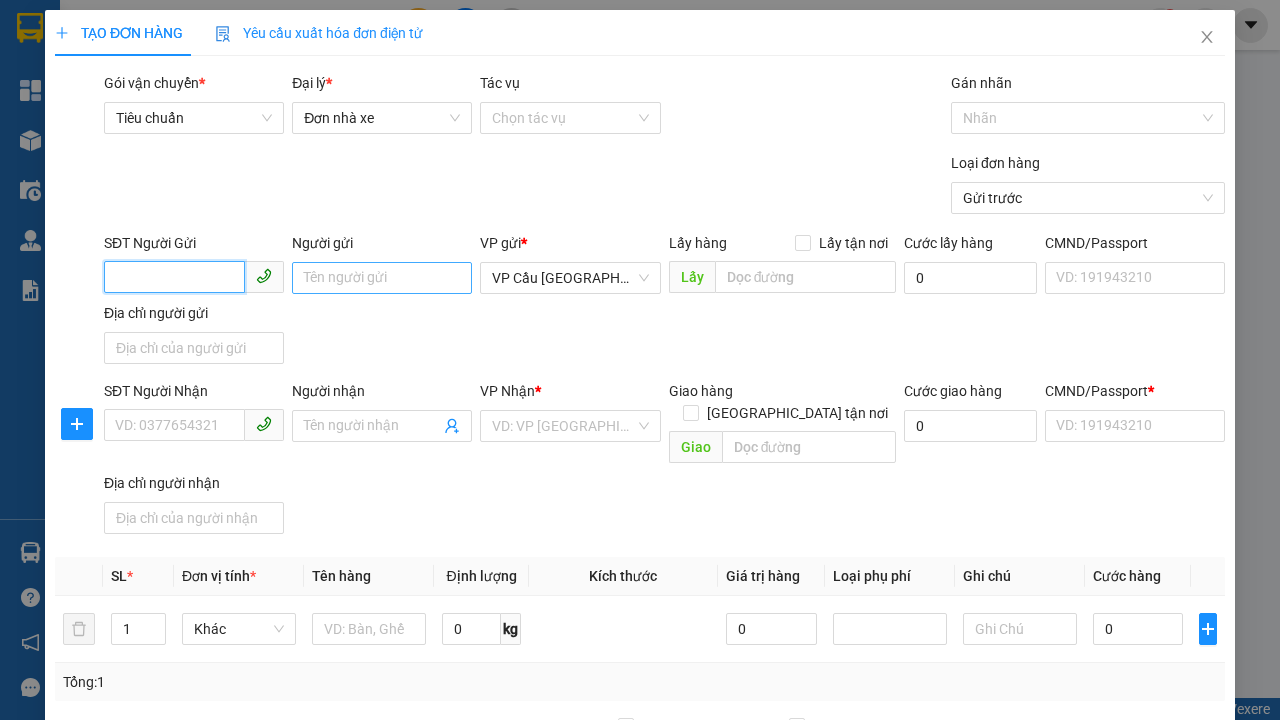 click on "SĐT Người Gửi" at bounding box center [174, 277] 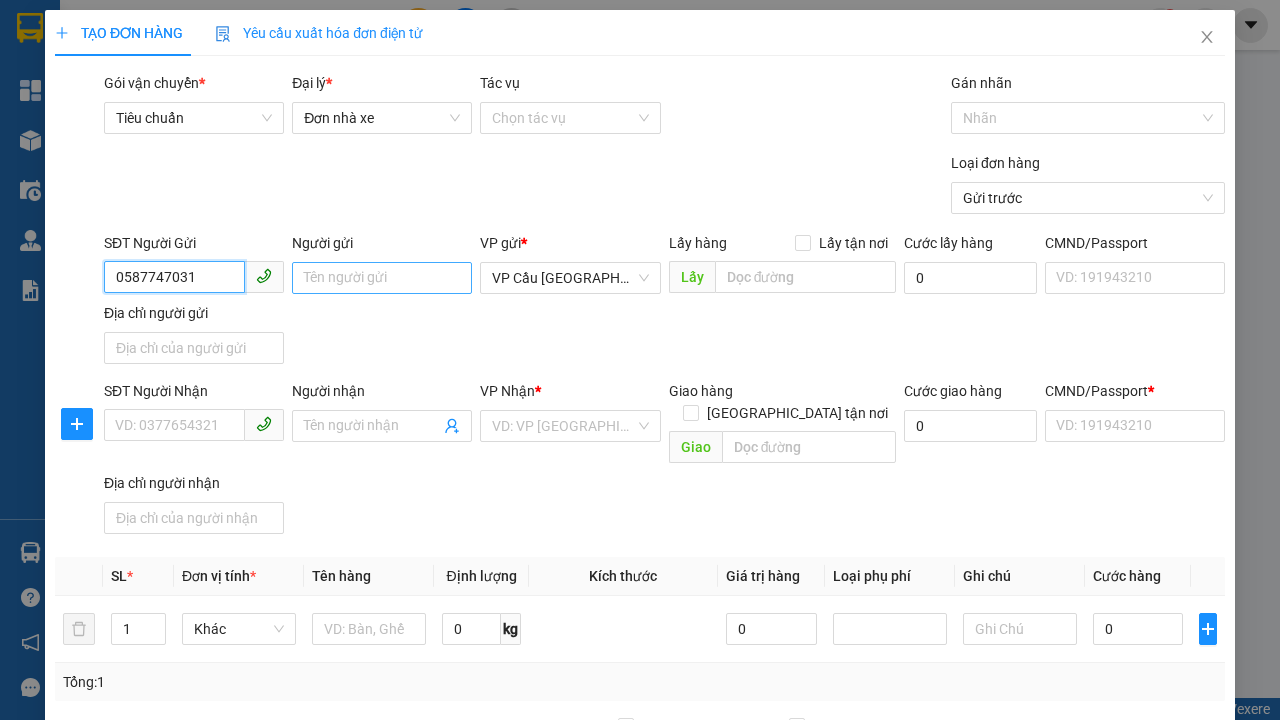 type on "0587747031" 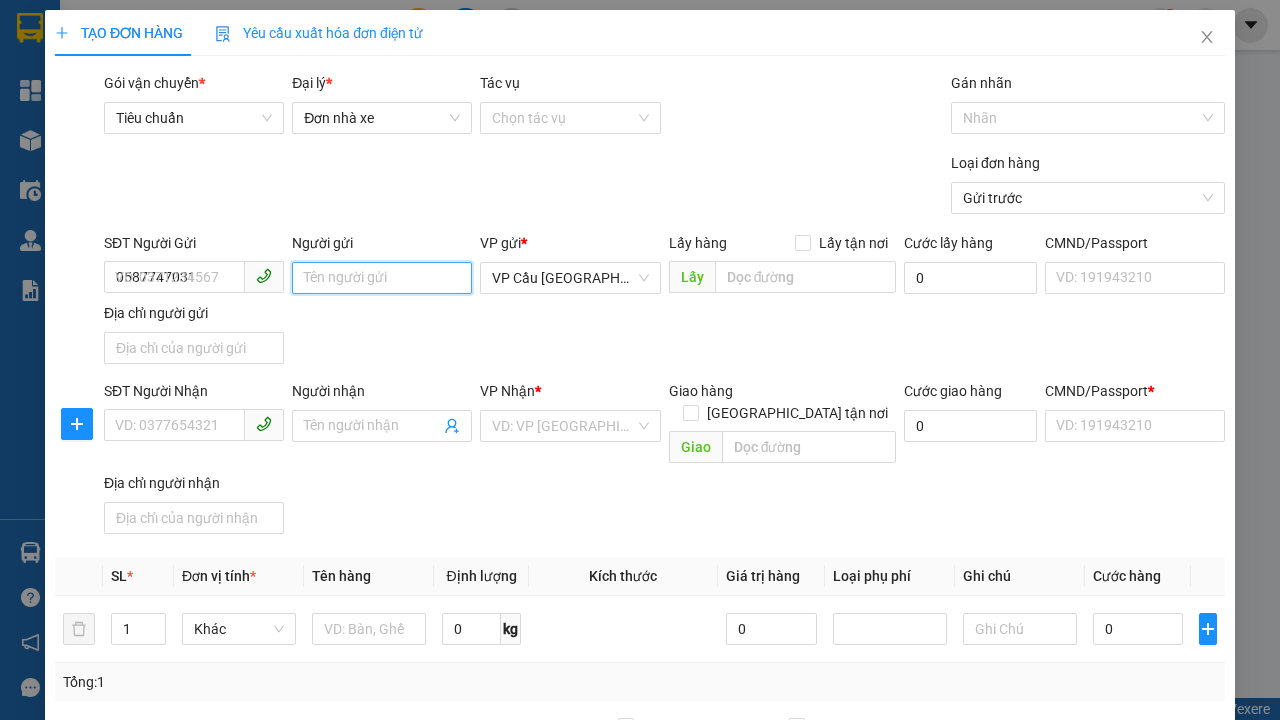 click on "Người gửi" at bounding box center (382, 278) 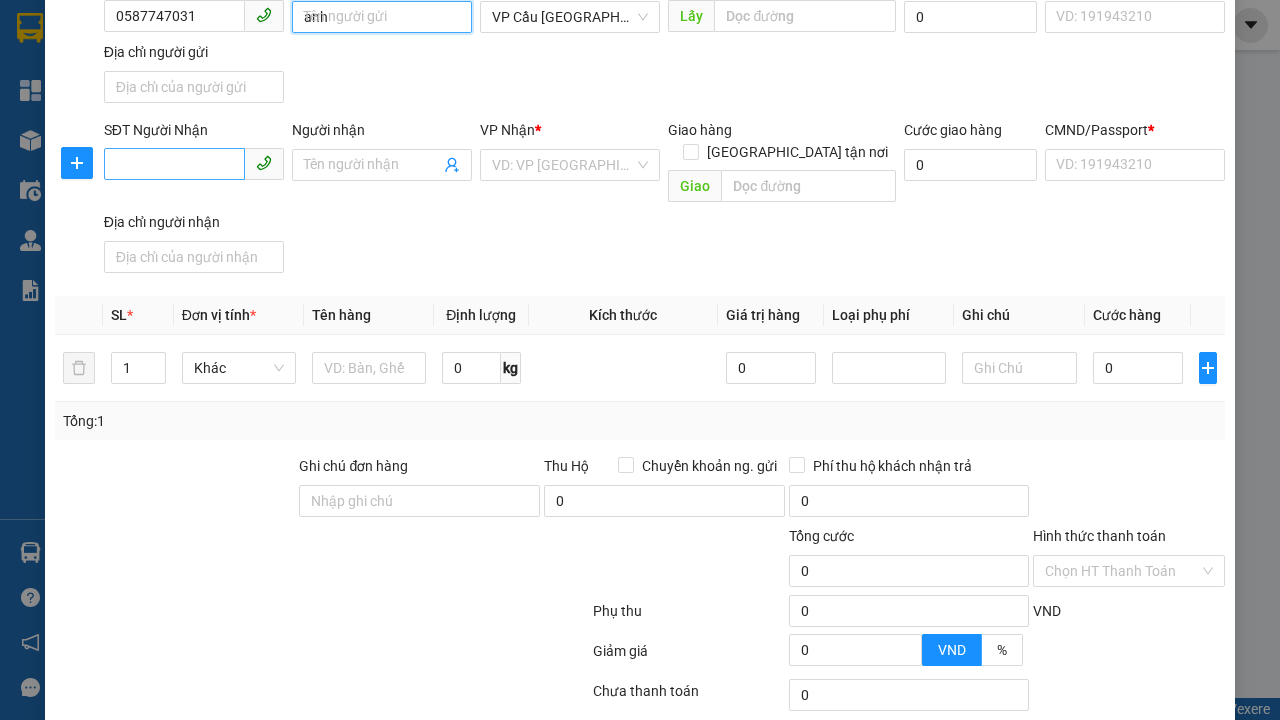 click on "VP Cầu [GEOGRAPHIC_DATA]" at bounding box center (570, 17) 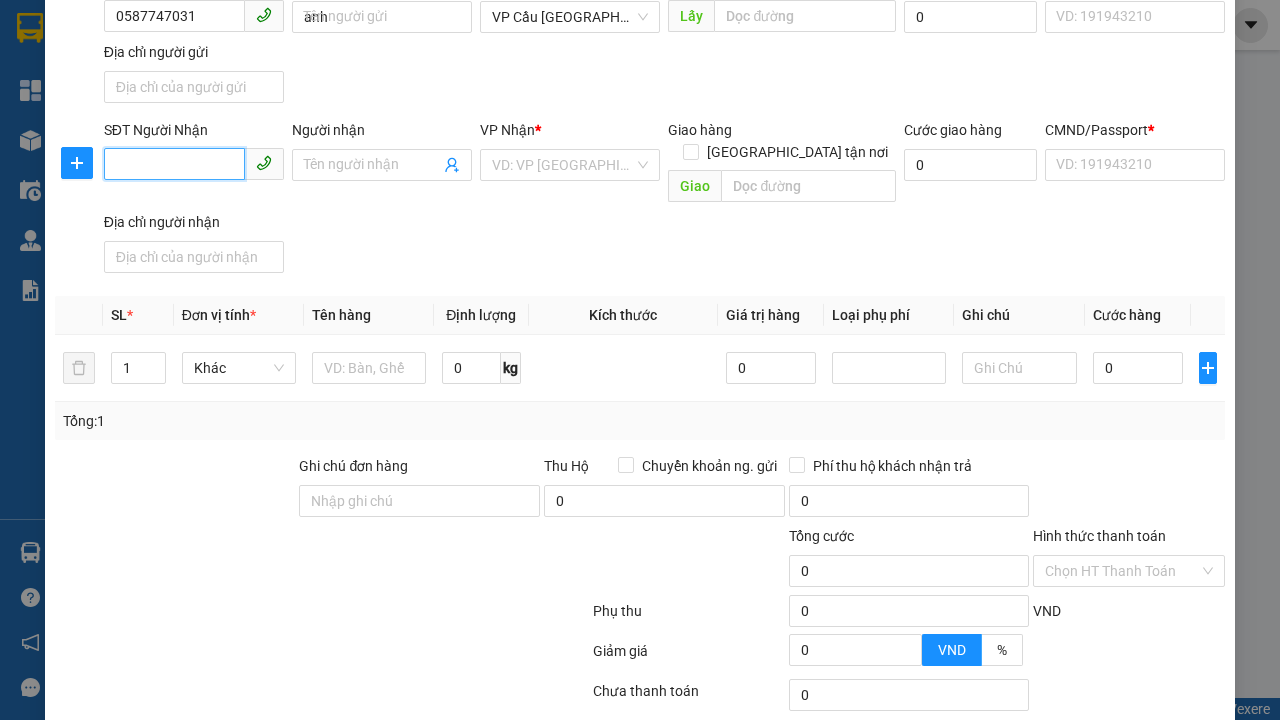 click on "SĐT Người Nhận" at bounding box center (174, 164) 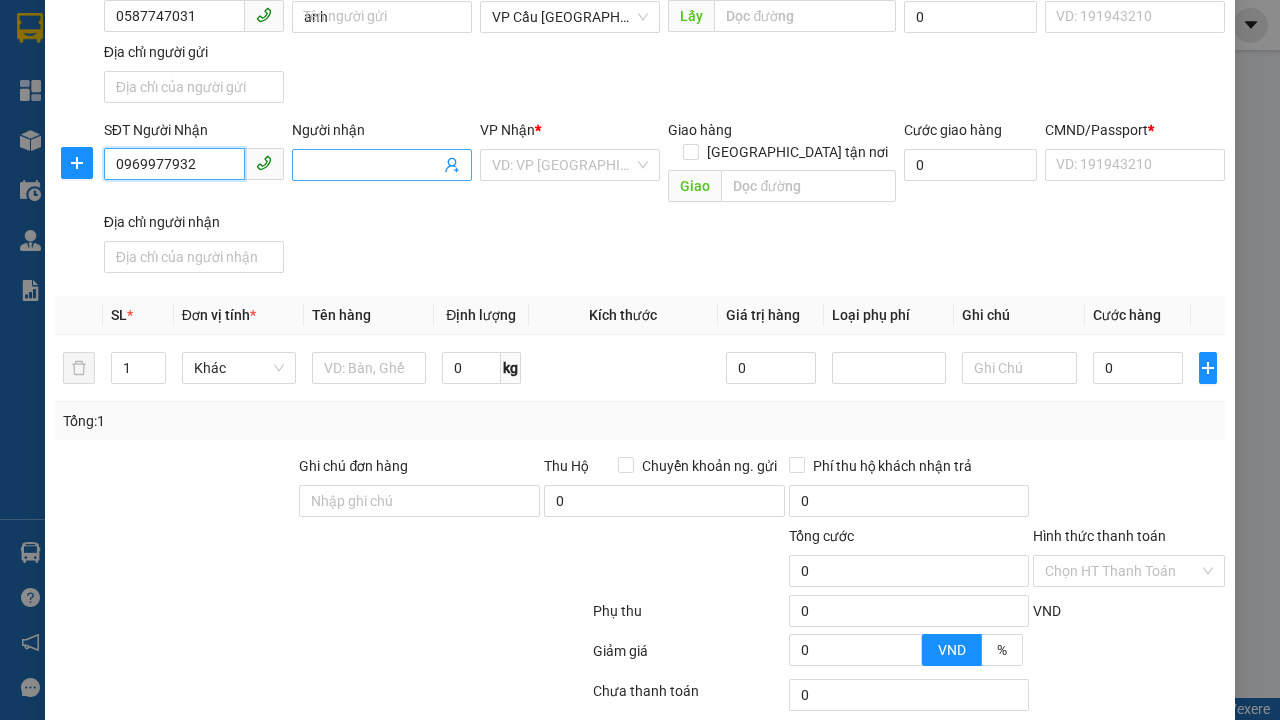 type on "0969977932" 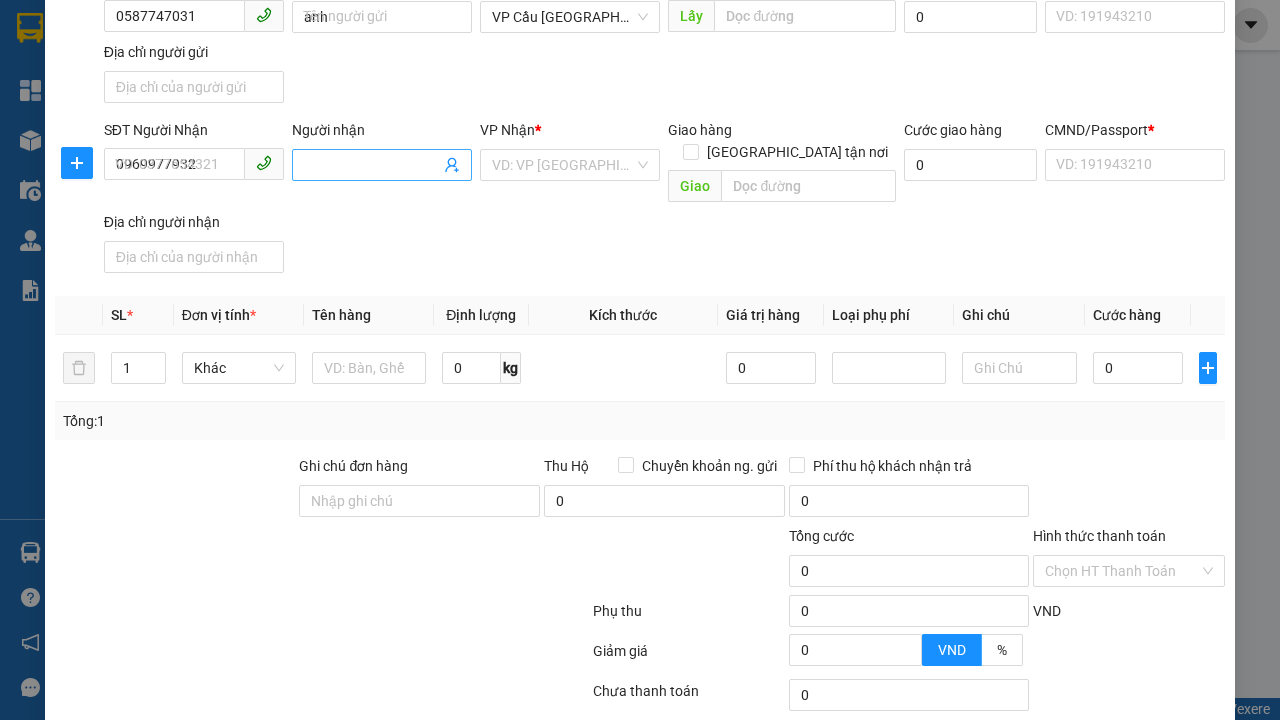 click on "Người nhận" at bounding box center (372, 165) 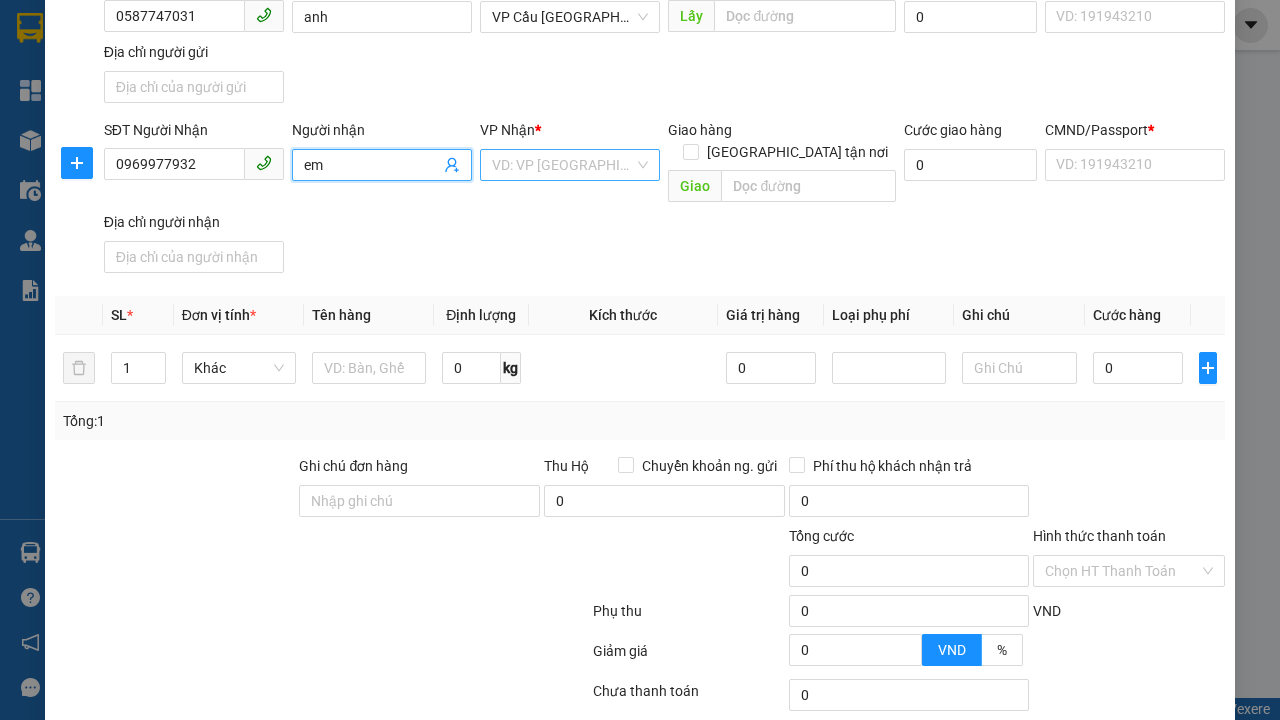 type on "em" 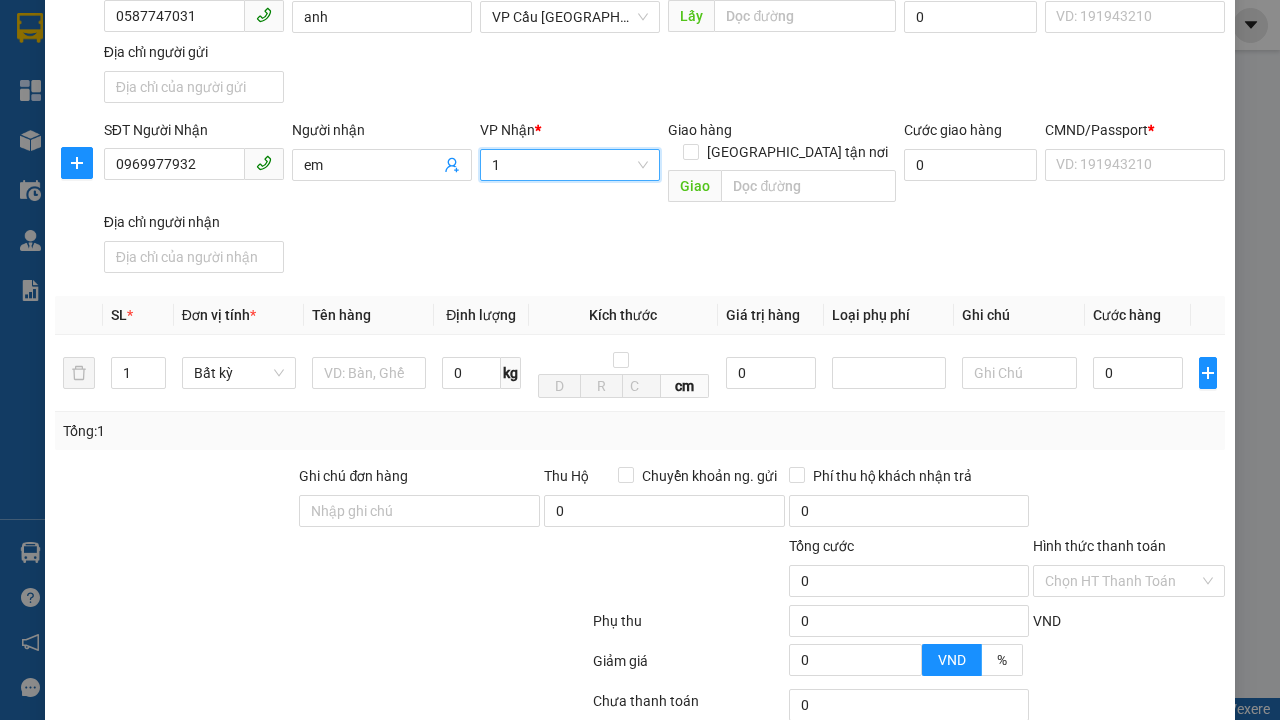 type on "1" 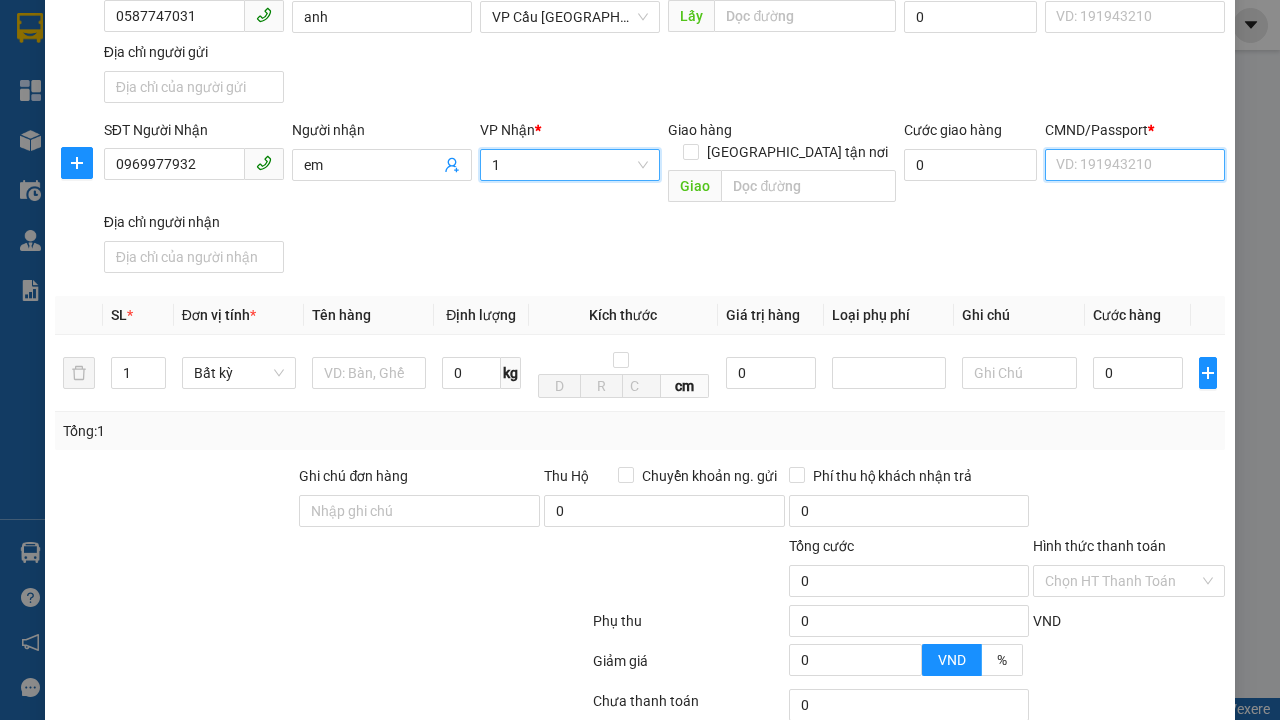 click on "CMND/Passport  *" at bounding box center (1135, 165) 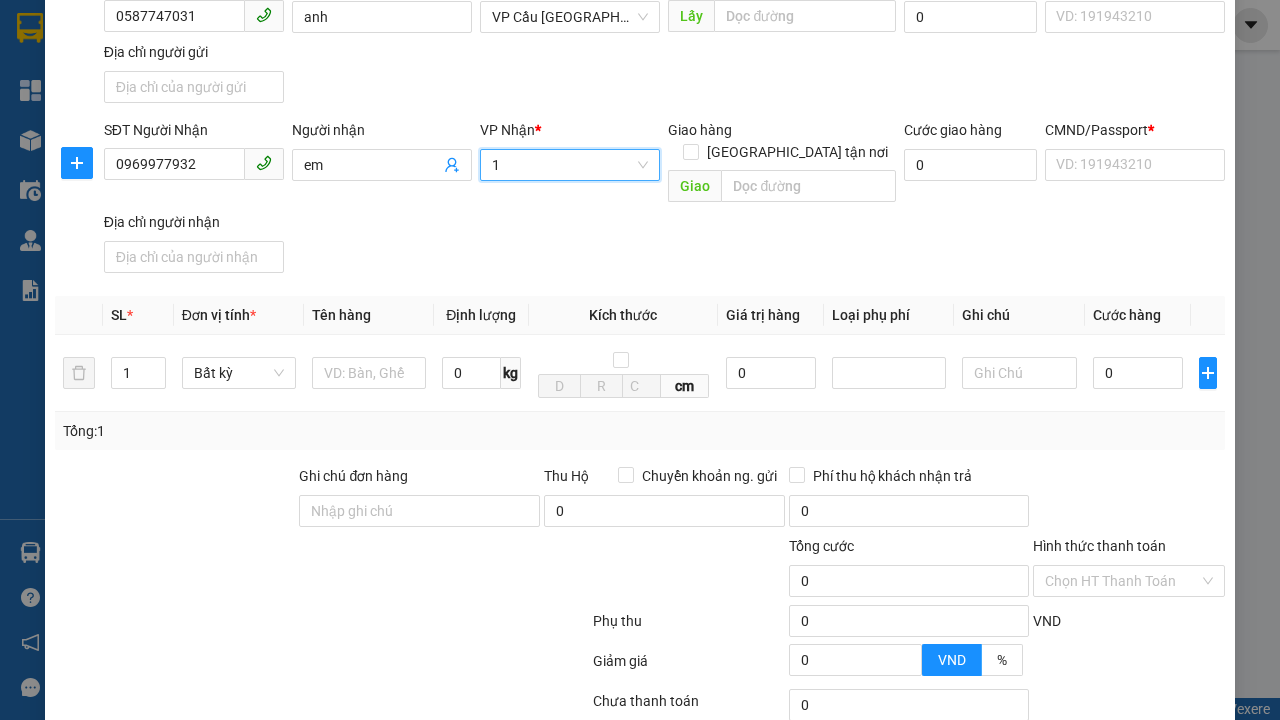 click on "SĐT Người Gửi 0587747031 Người gửi anh VP gửi  * VP Cầu [GEOGRAPHIC_DATA] Lấy hàng Lấy tận nơi Lấy Cước lấy hàng 0 CMND/Passport VD: [PASSPORT] Địa chỉ người gửi" at bounding box center (664, 41) 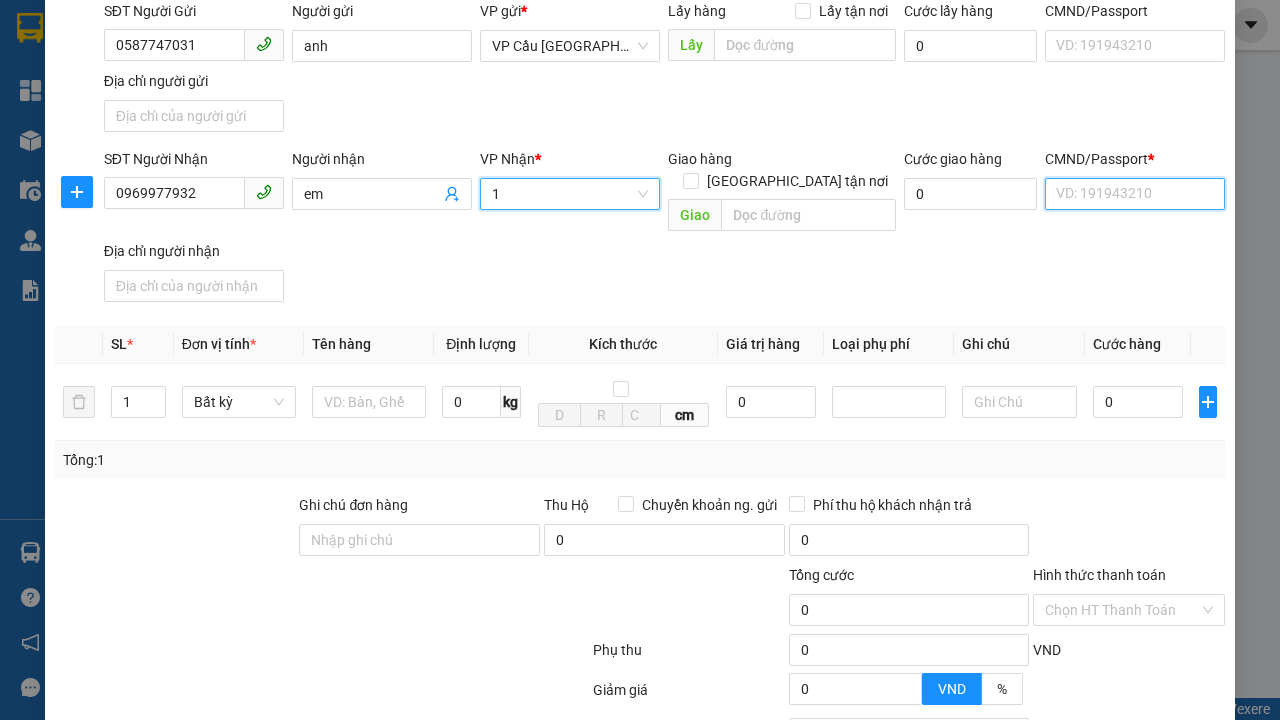 click on "CMND/Passport  *" at bounding box center [1135, 194] 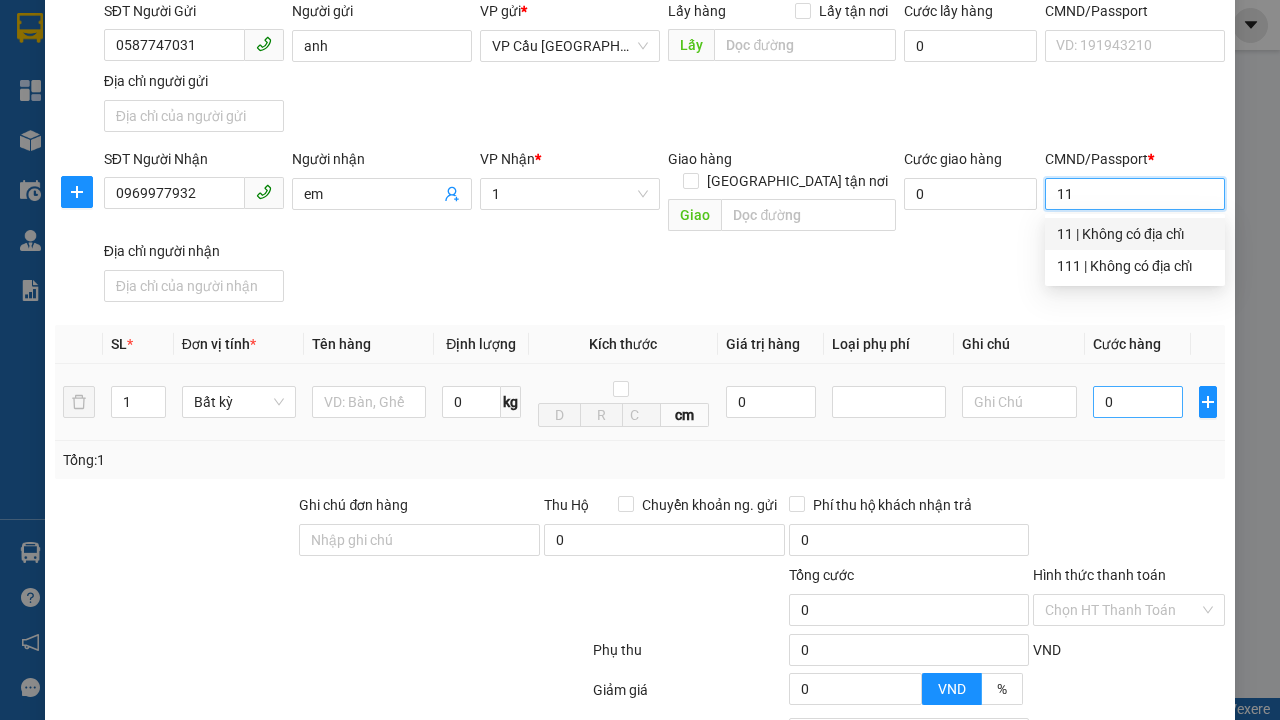 type on "11" 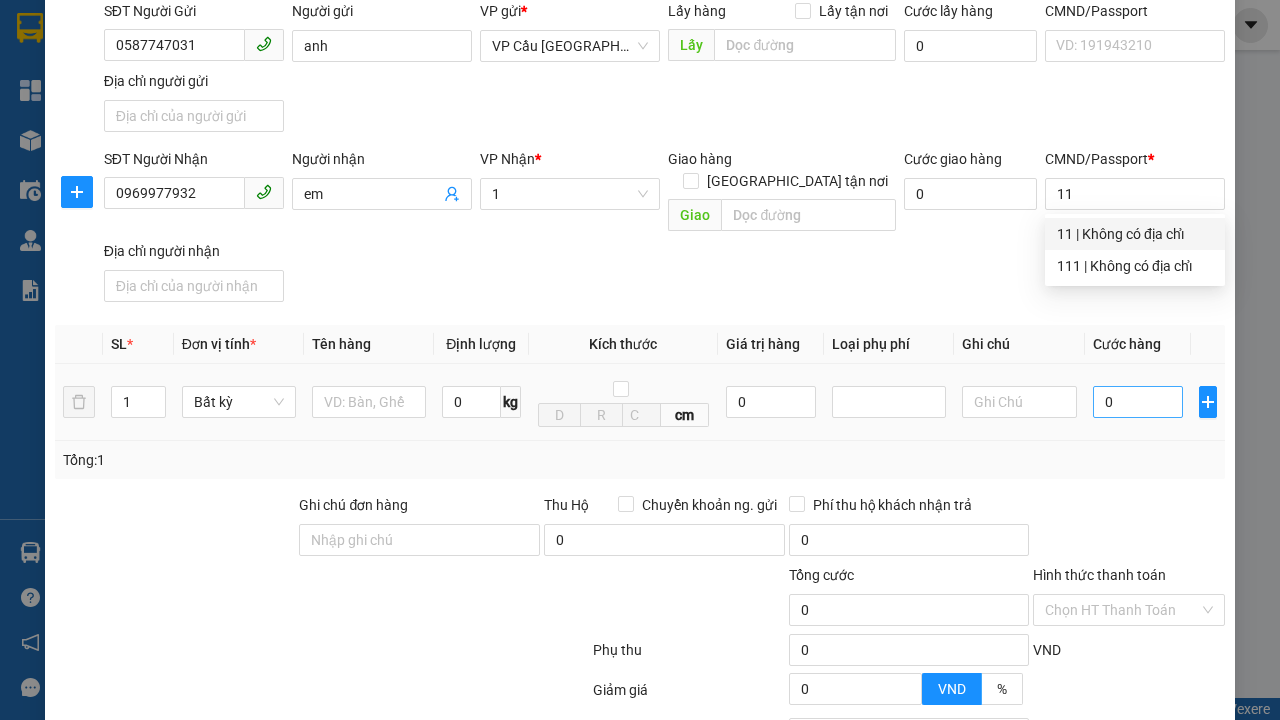 click on "SĐT Người Nhận 0969977932 Người nhận em VP Nhận  * 1 Giao hàng [GEOGRAPHIC_DATA] tận nơi Giao Cước giao hàng 0 CMND/Passport  * 11 Địa chỉ người nhận" at bounding box center [664, 229] 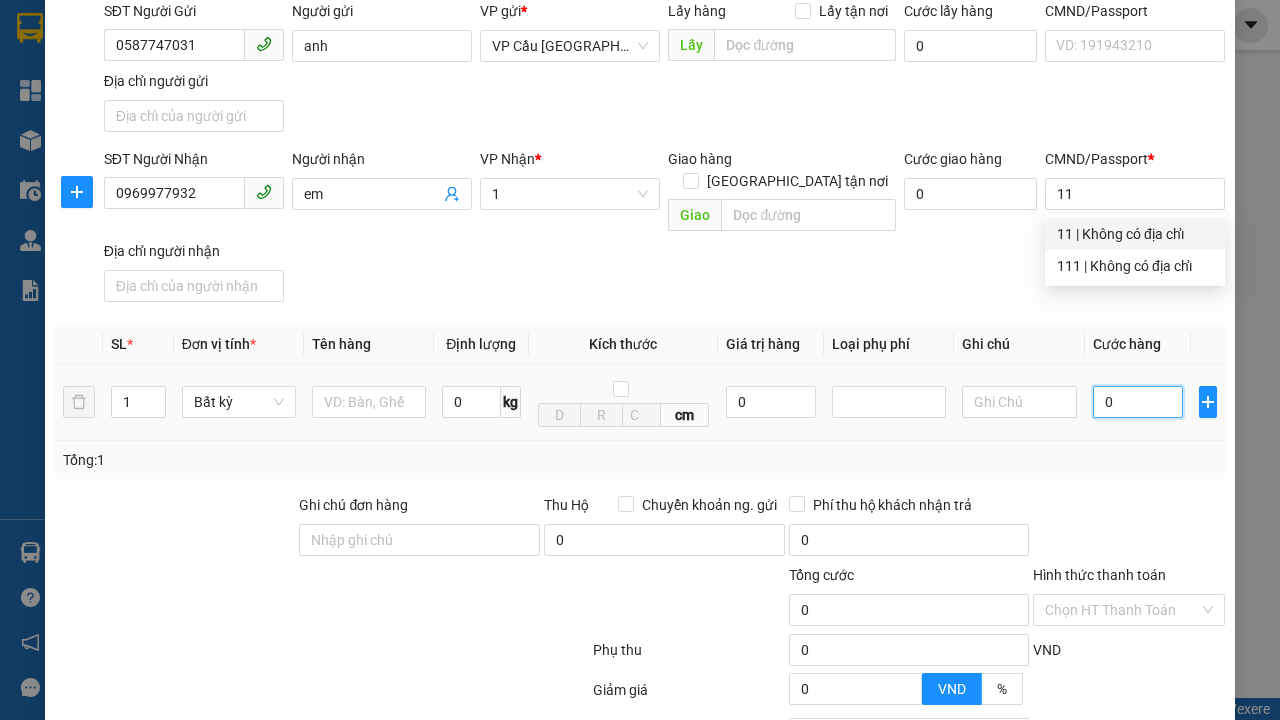 click on "0" at bounding box center (1138, 402) 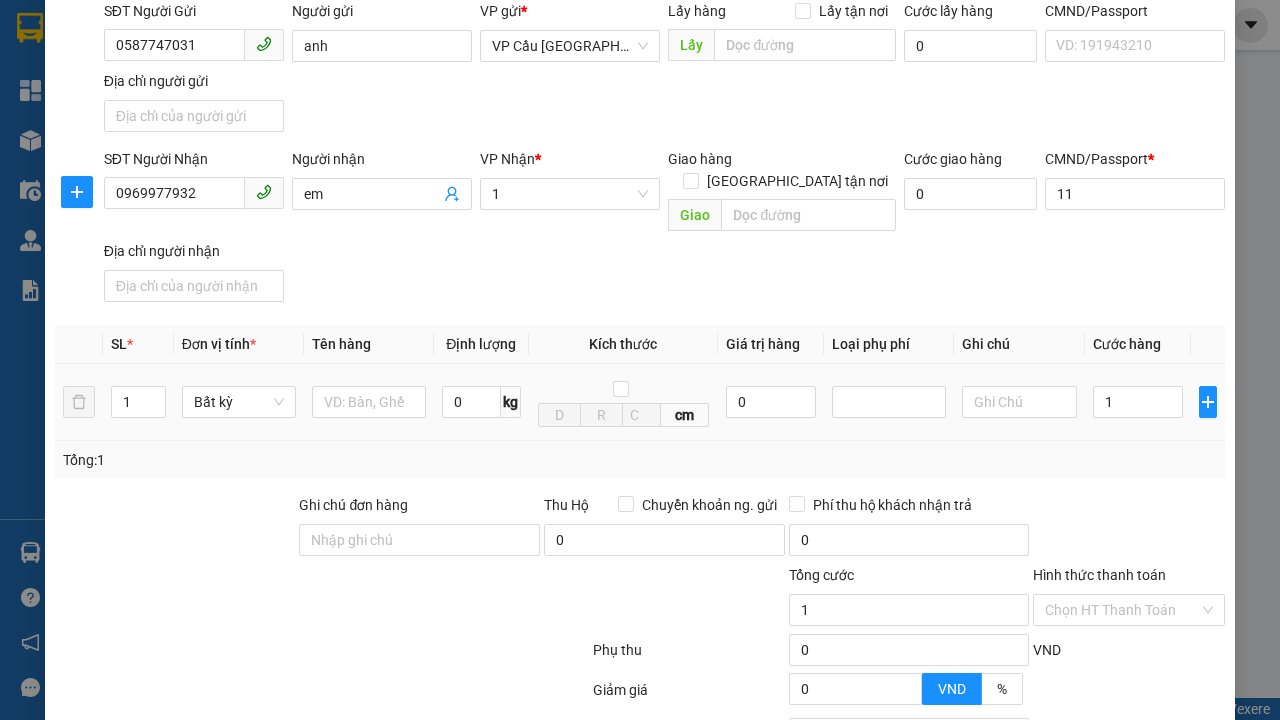 click on "Ghi chú" at bounding box center [1019, 344] 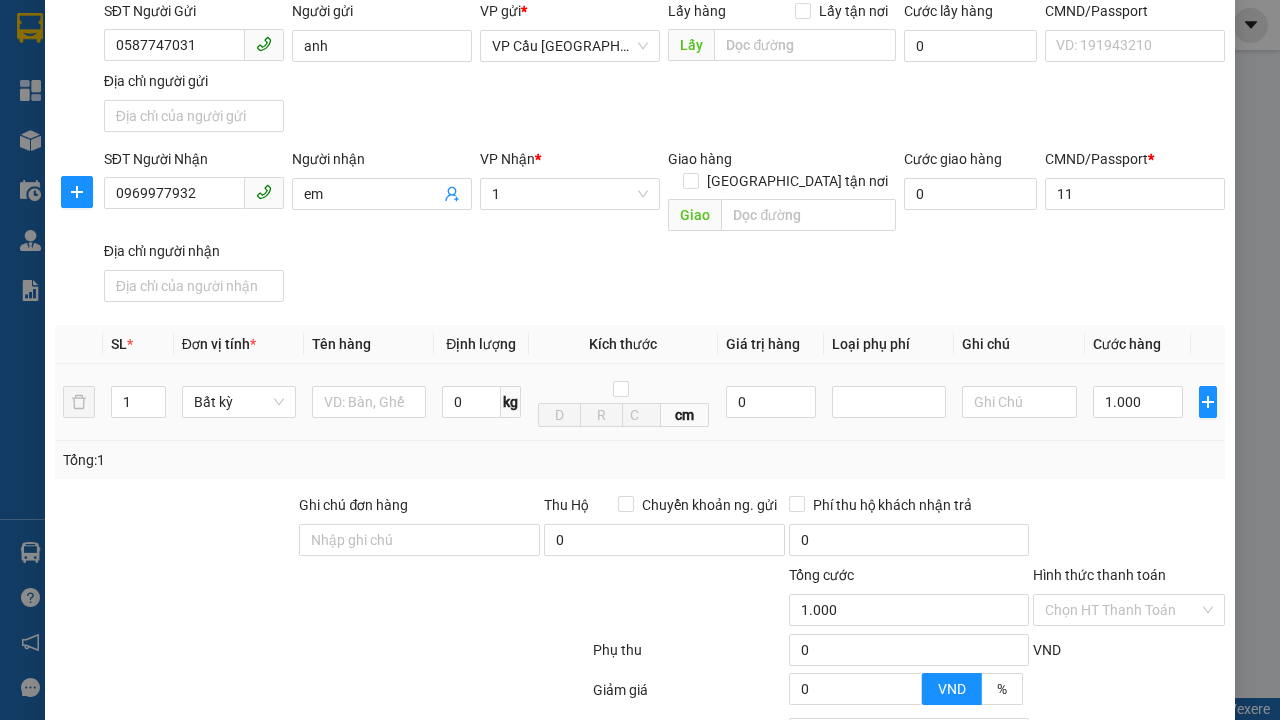 type on "300" 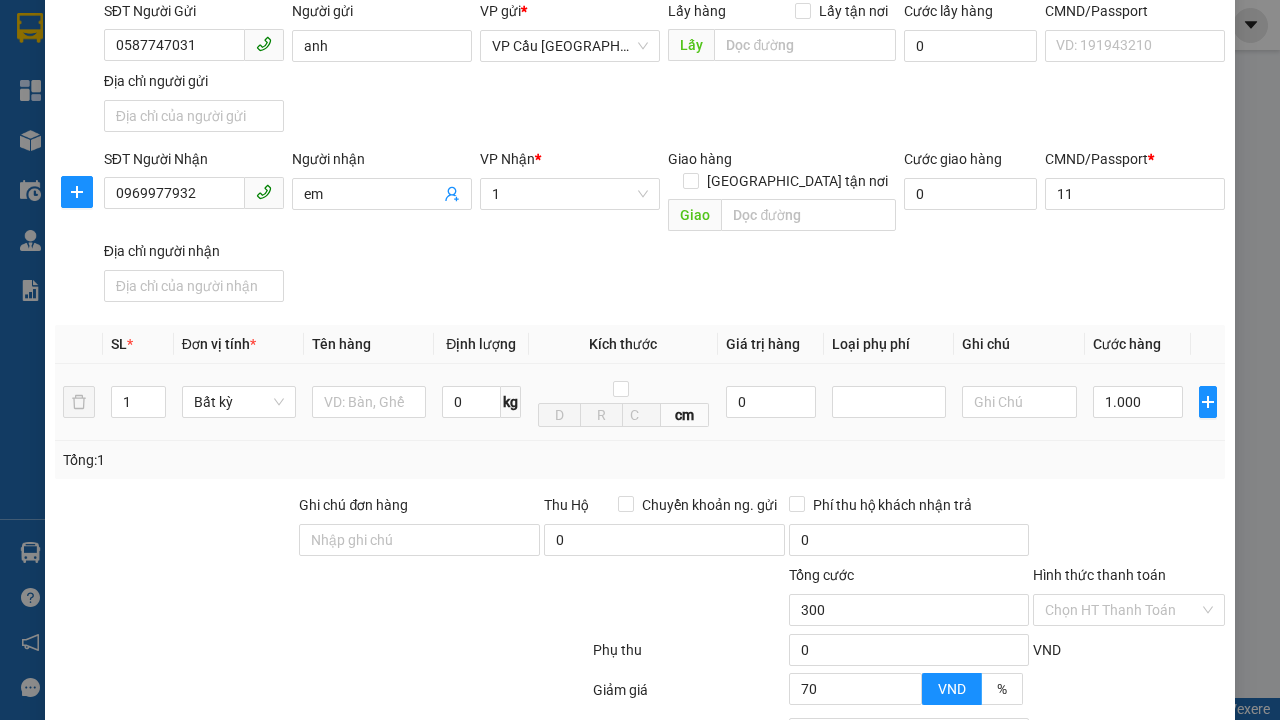 click on "[PERSON_NAME]" at bounding box center [1027, 847] 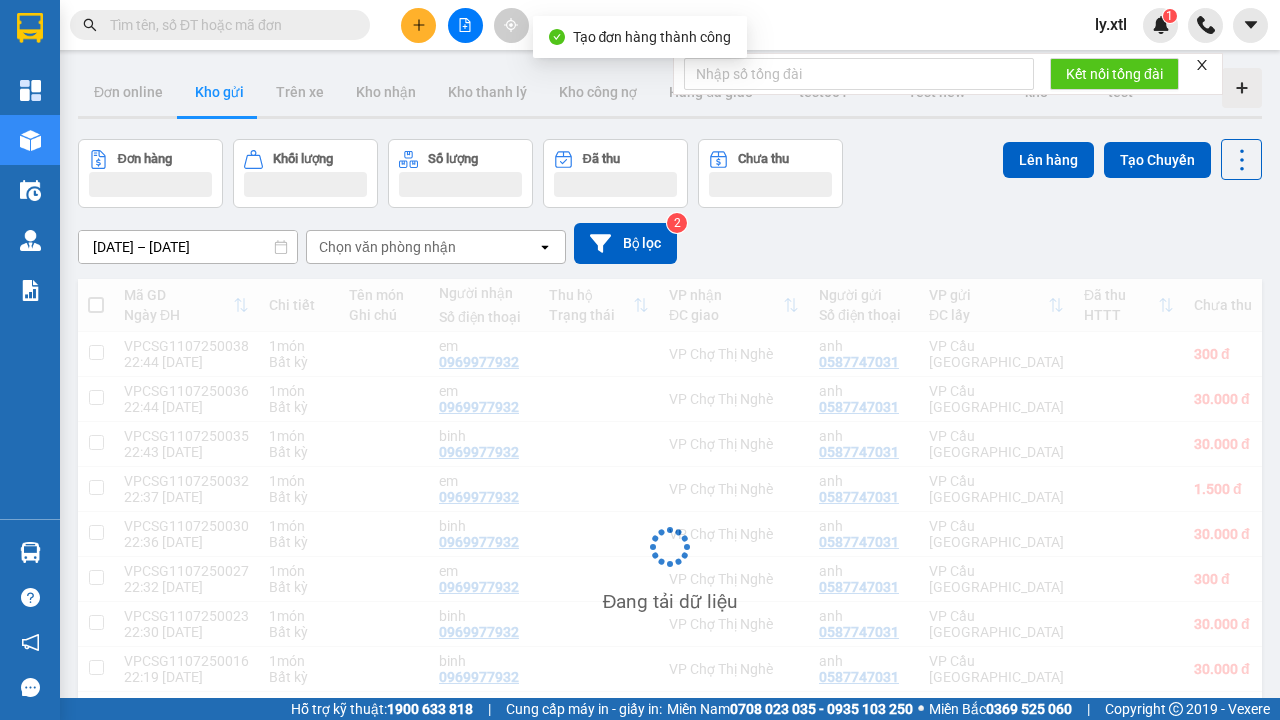 scroll, scrollTop: 3, scrollLeft: 0, axis: vertical 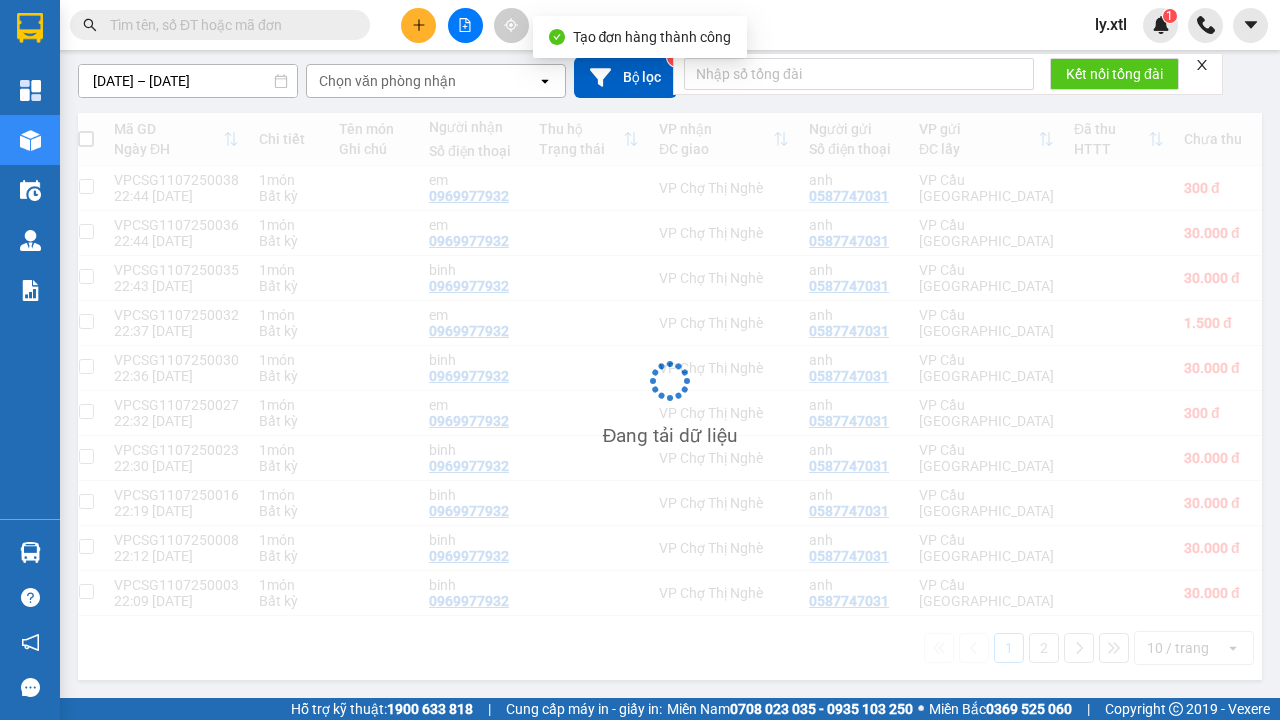 click at bounding box center (86, 186) 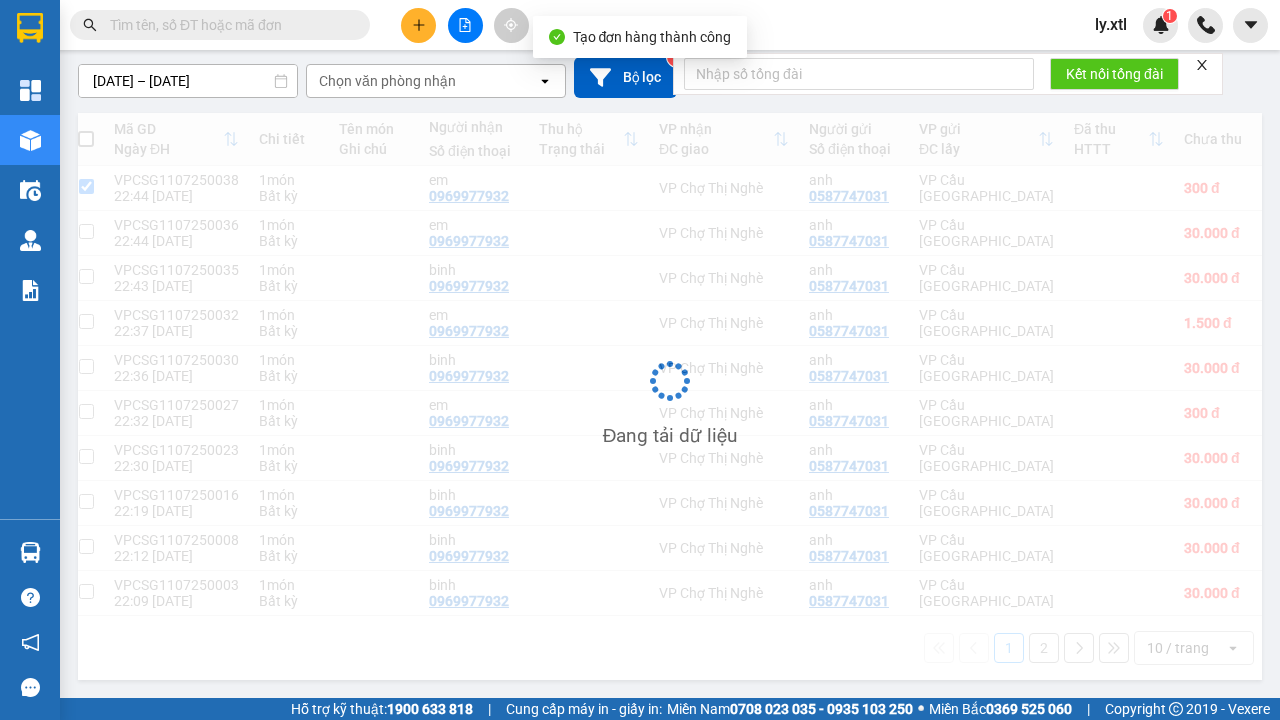 checkbox on "true" 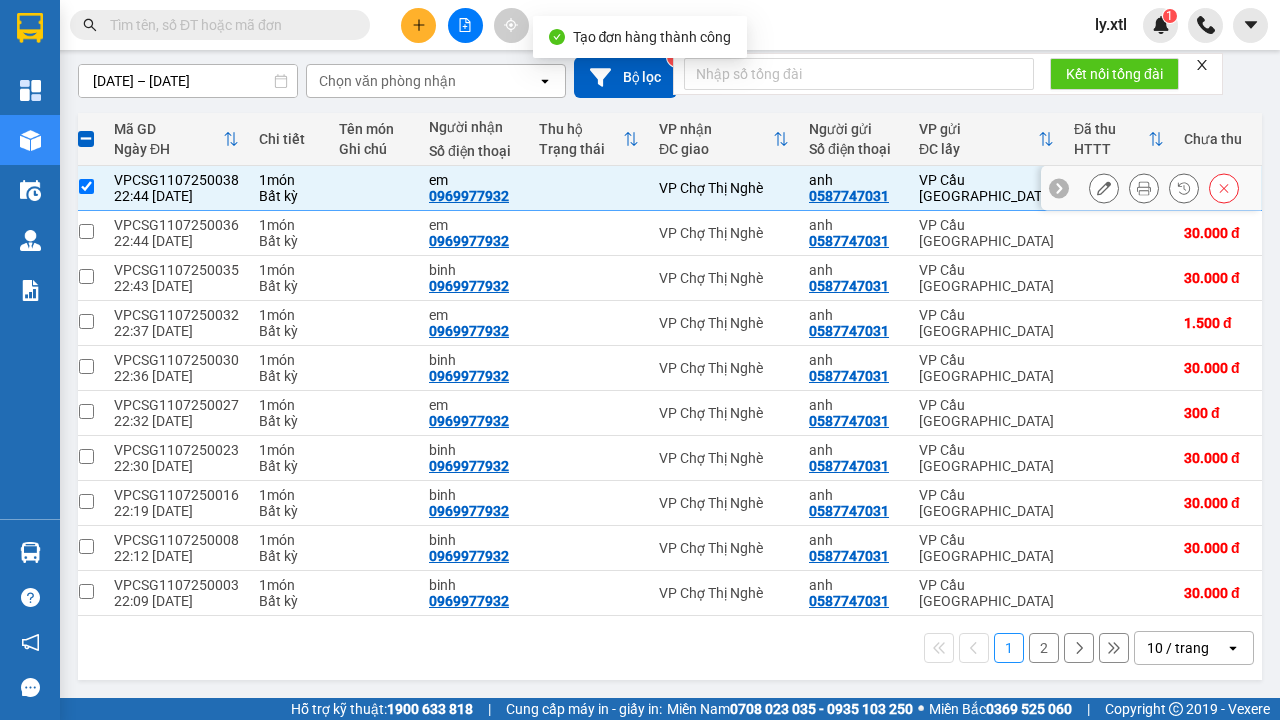 click on "Lên hàng" at bounding box center (1048, -9) 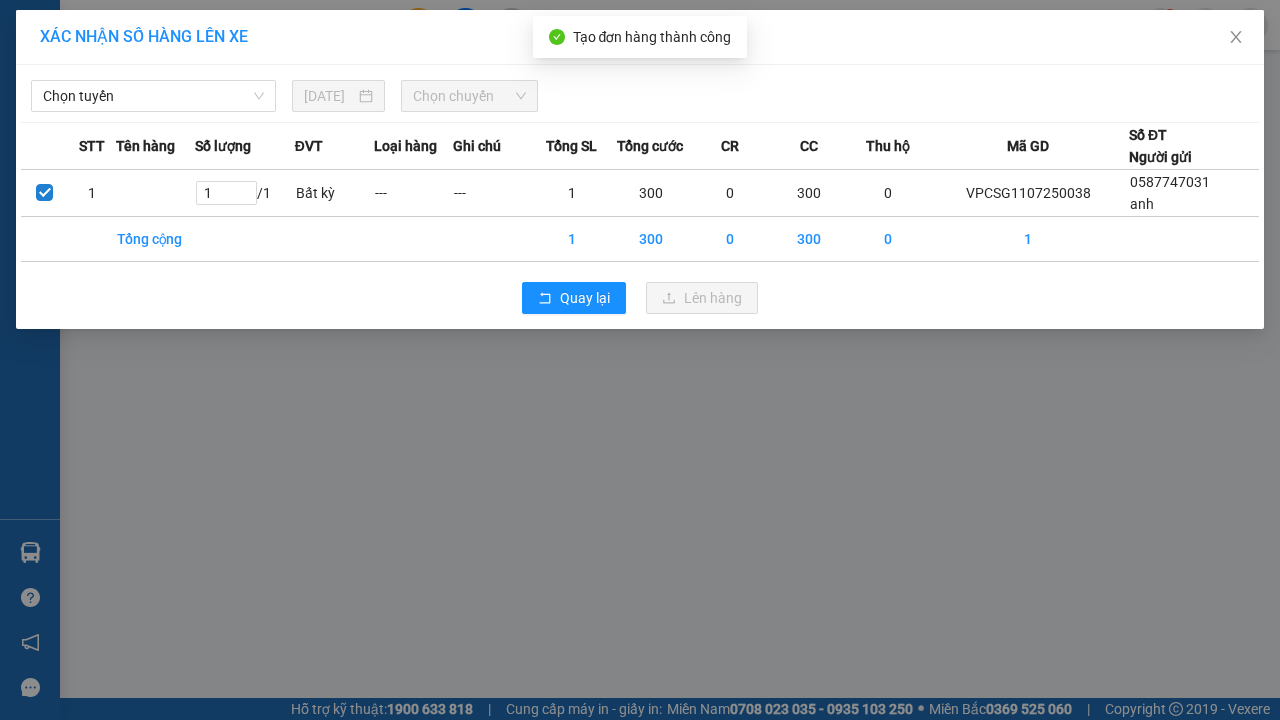 click on "Chọn tuyến" at bounding box center (153, 96) 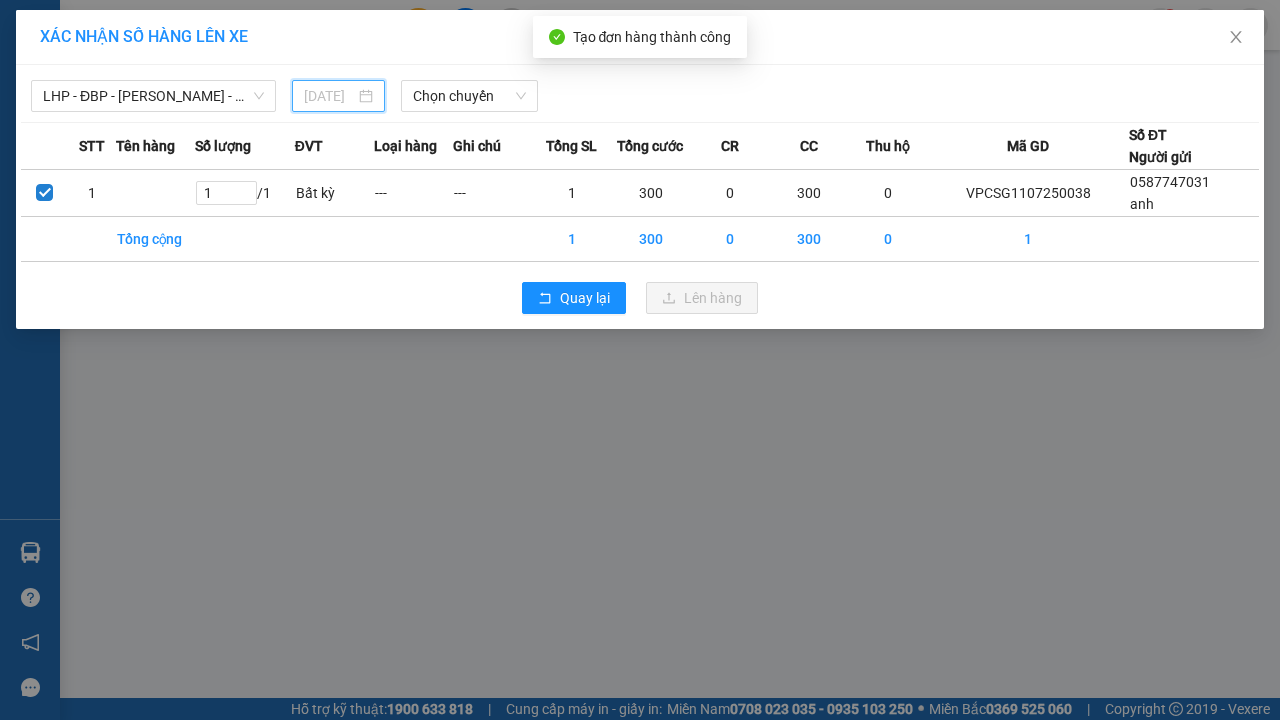 click on "Chọn chuyến" at bounding box center (469, 96) 